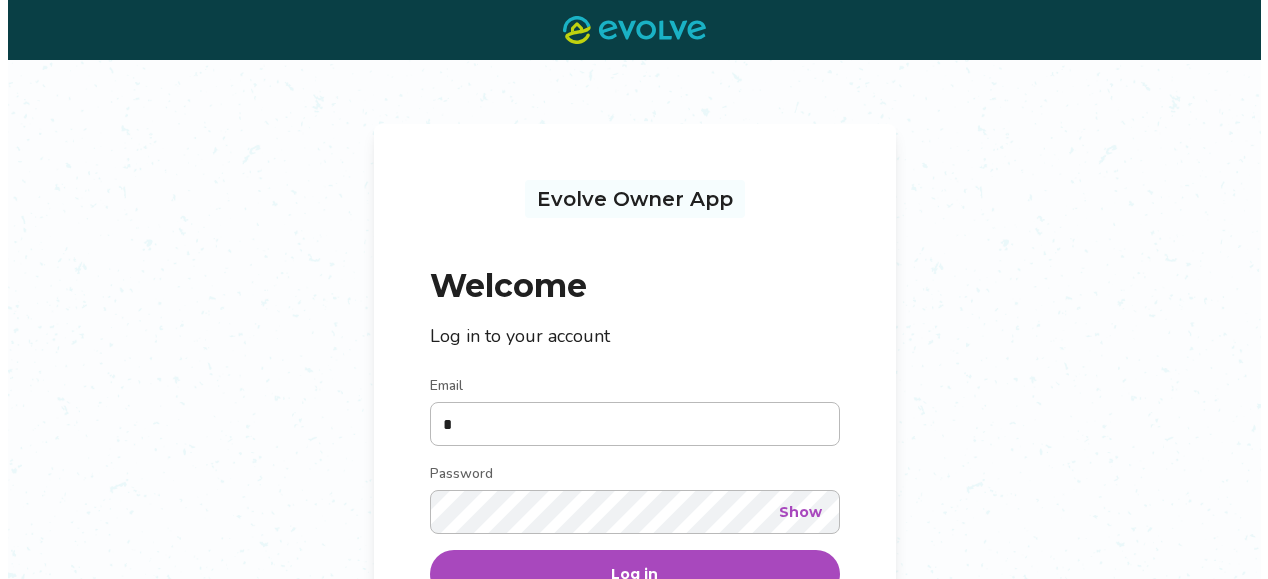 scroll, scrollTop: 0, scrollLeft: 0, axis: both 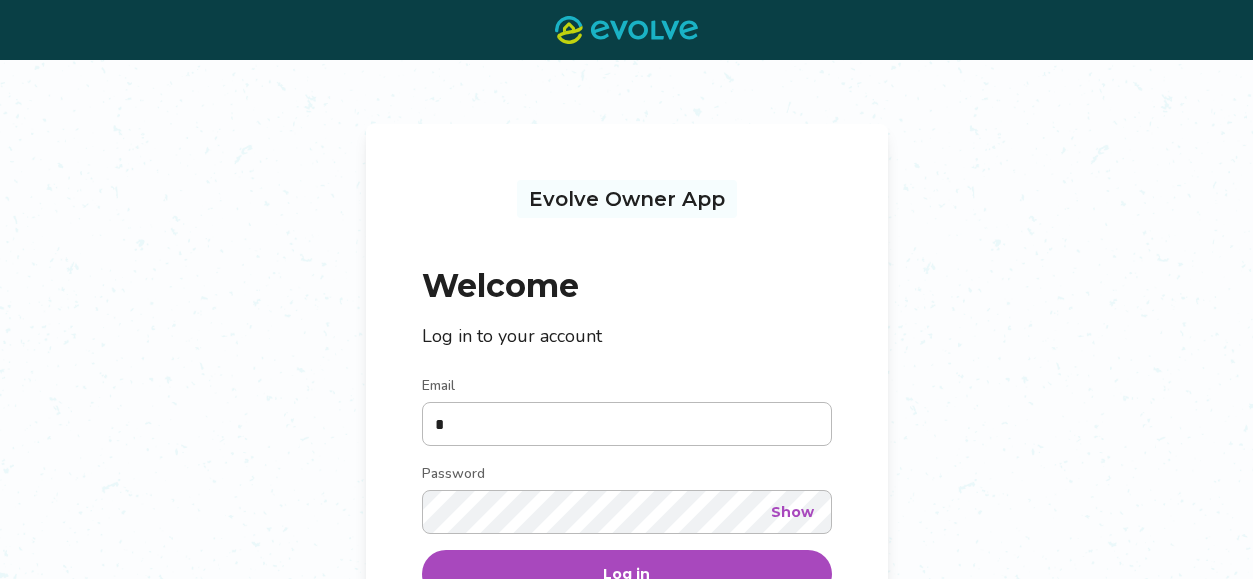 type on "**********" 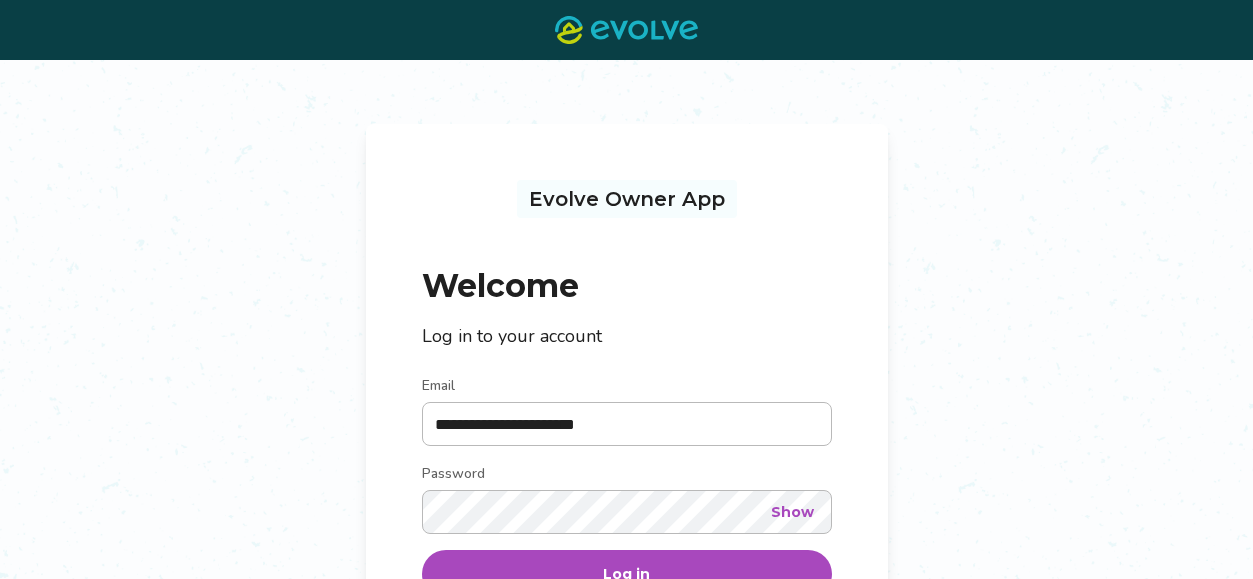 click on "Log in" at bounding box center (627, 574) 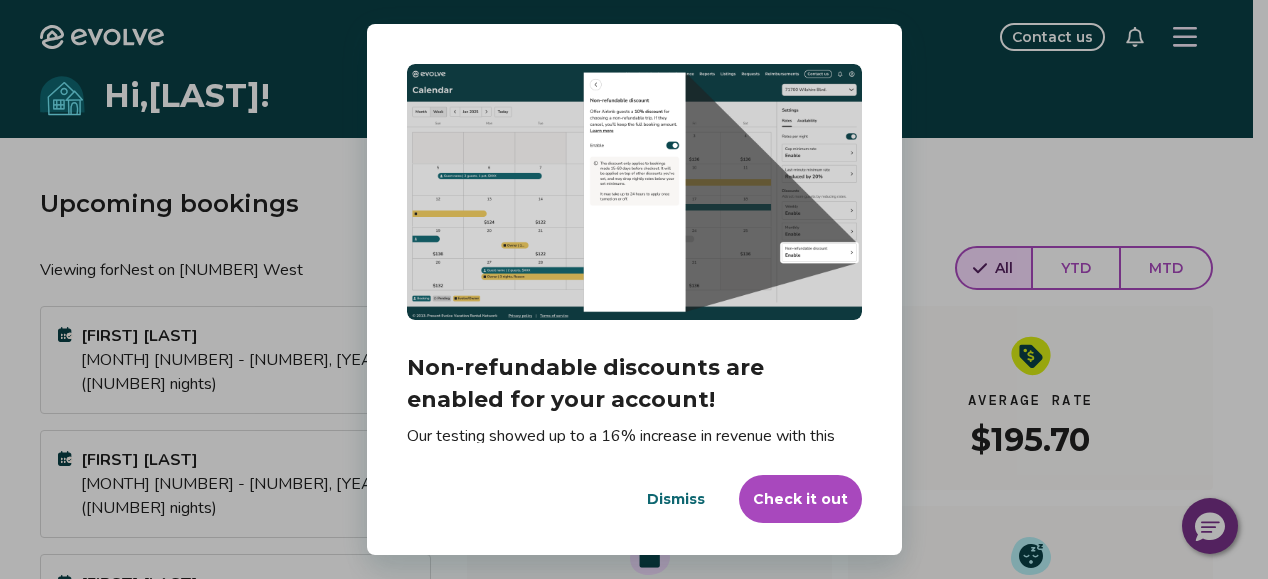 click on "Dismiss" at bounding box center (676, 499) 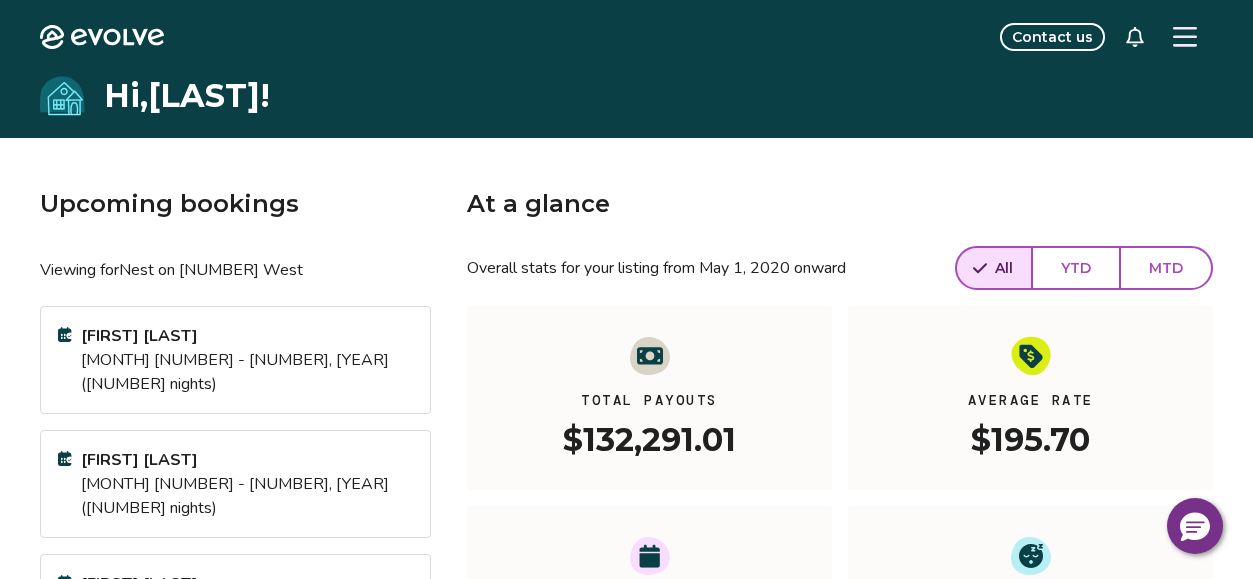click 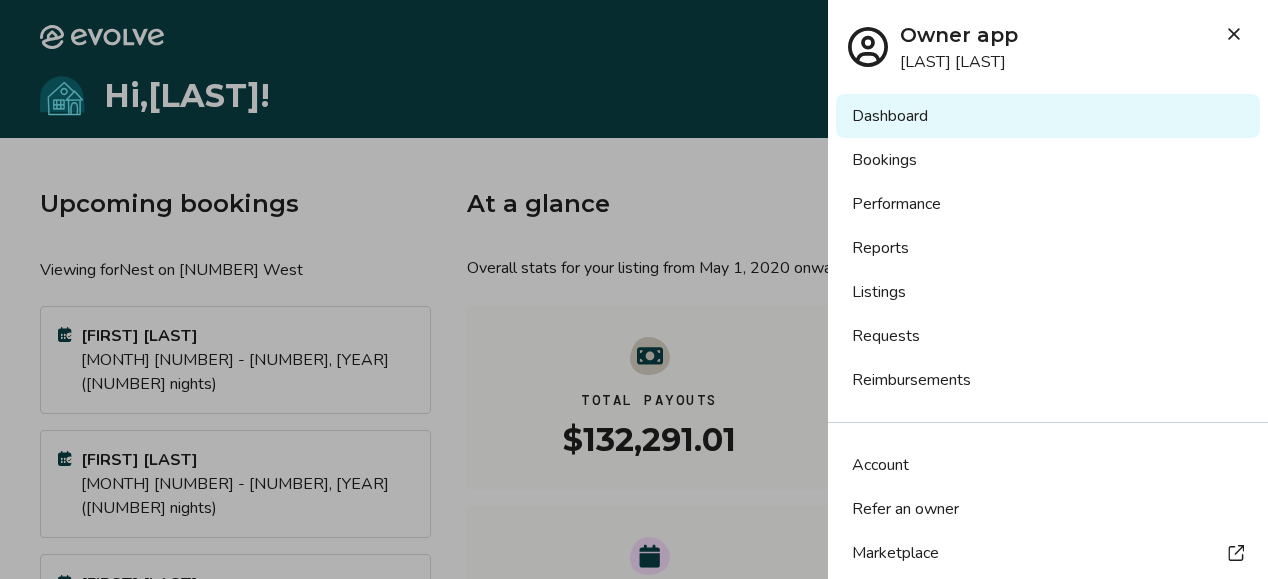 click on "Reports" at bounding box center (1048, 248) 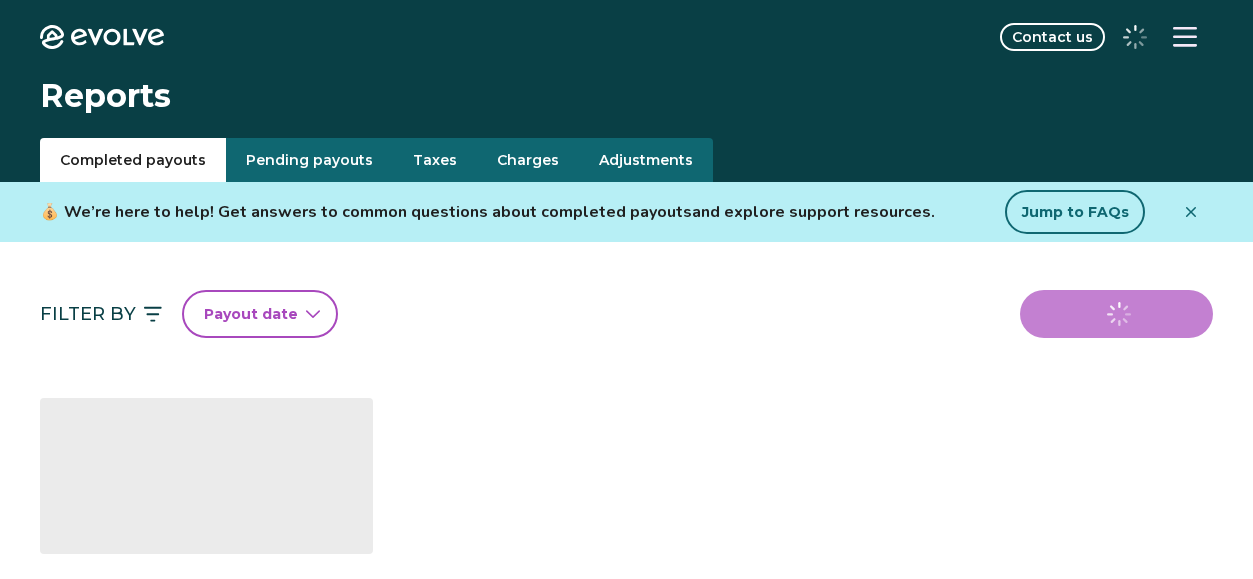 scroll, scrollTop: 0, scrollLeft: 0, axis: both 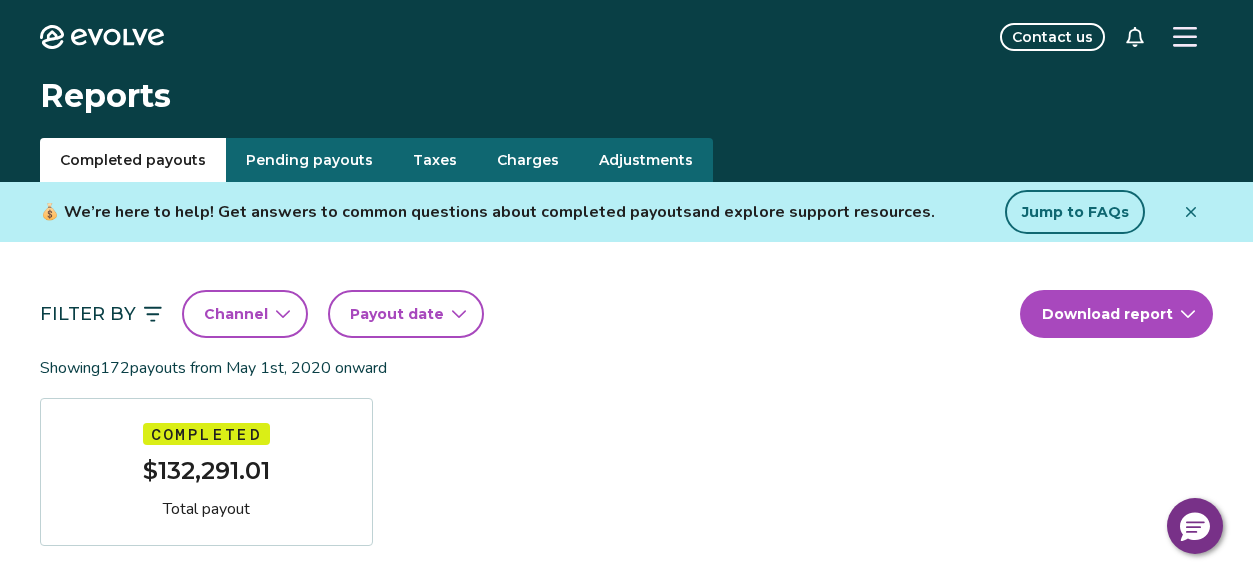 click on "Payout date" at bounding box center (406, 314) 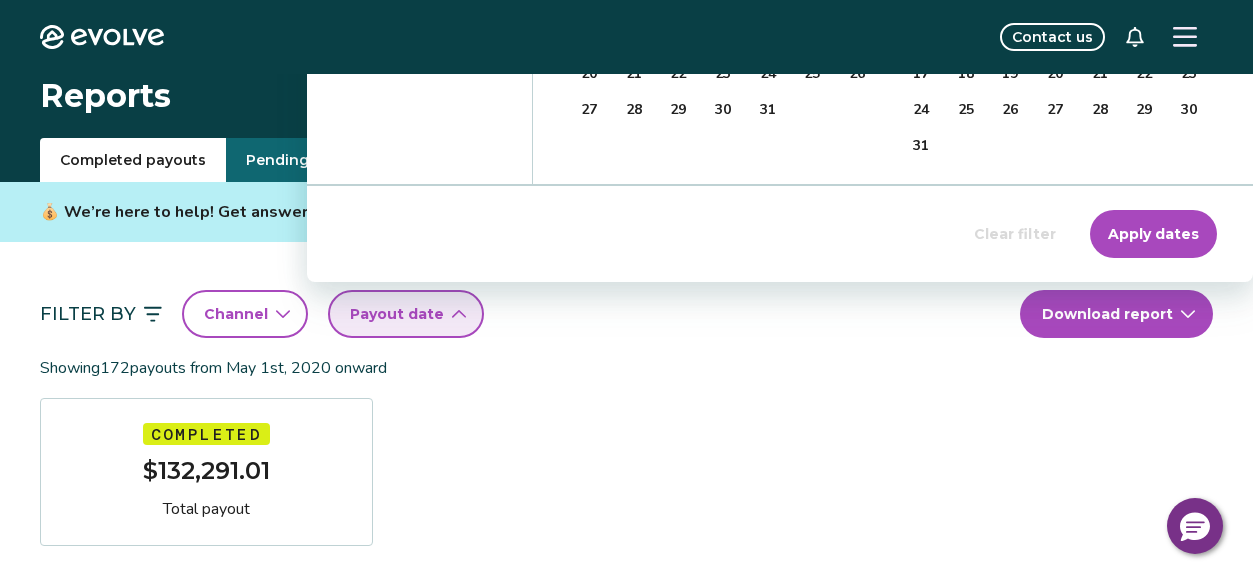 click on "Clear filter Apply dates" at bounding box center (780, 234) 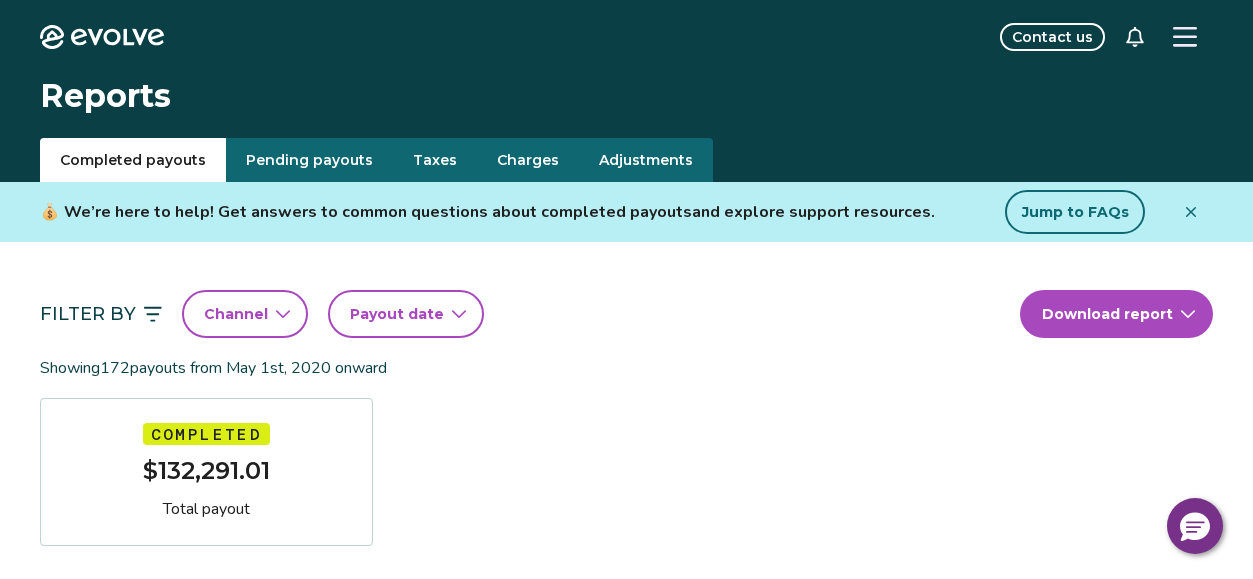 click on "Channel" at bounding box center [245, 314] 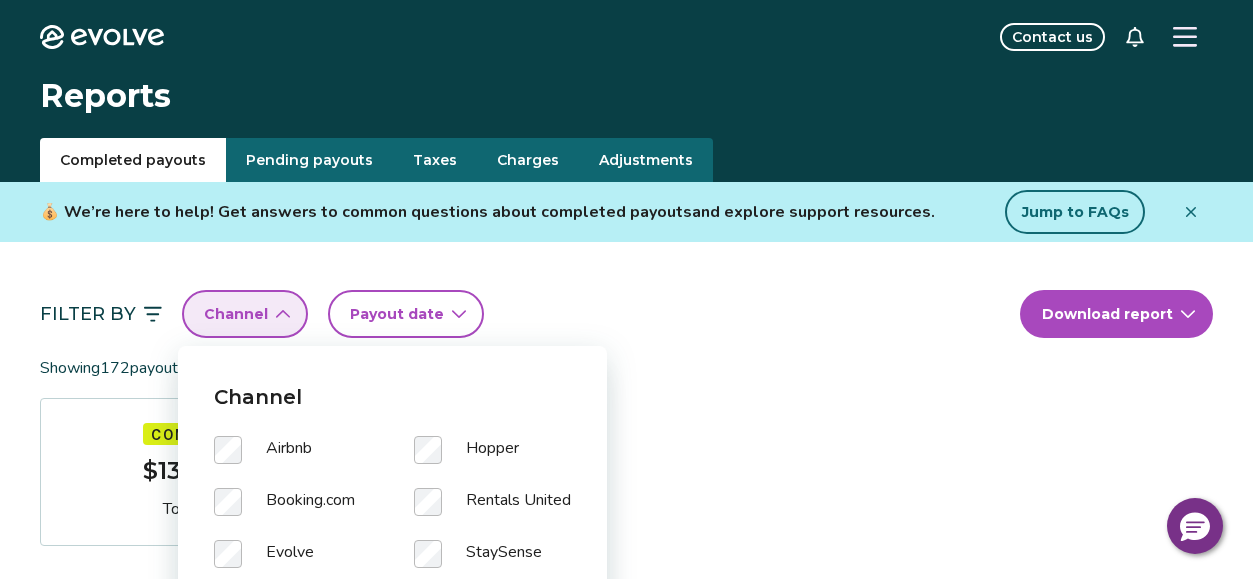 click on "Channel" at bounding box center (245, 314) 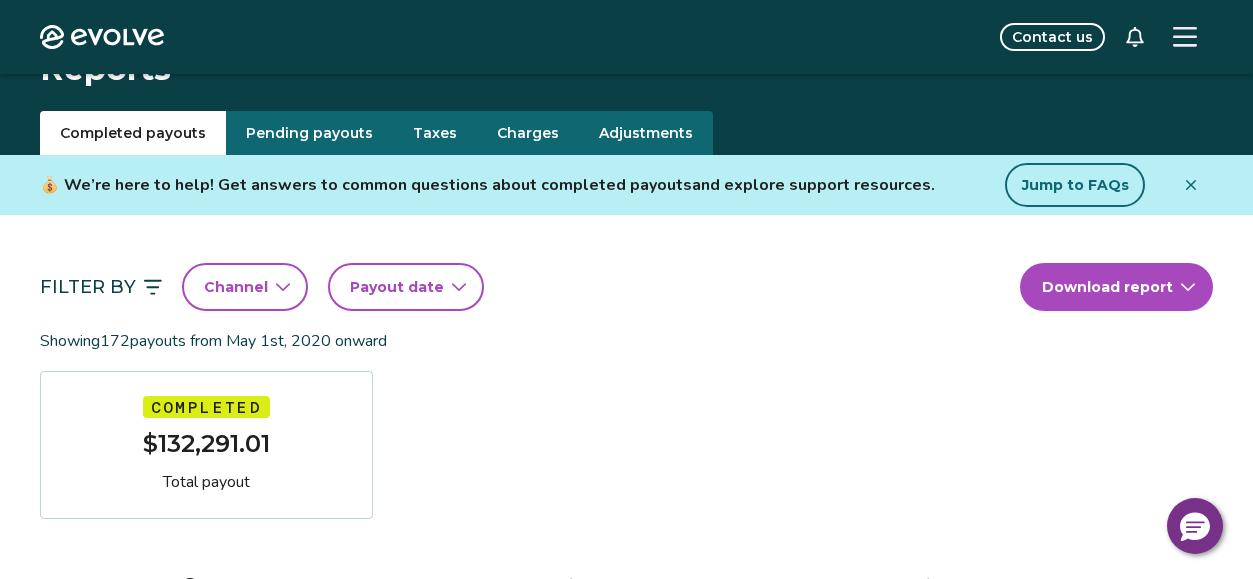 scroll, scrollTop: 18, scrollLeft: 0, axis: vertical 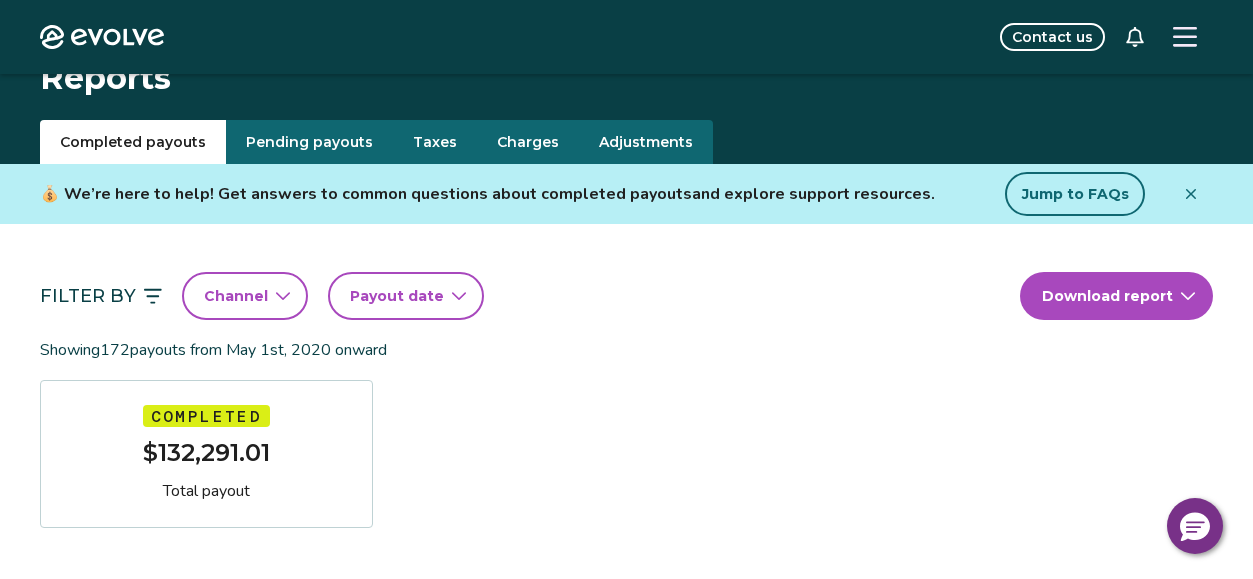 click on "Taxes" at bounding box center (435, 142) 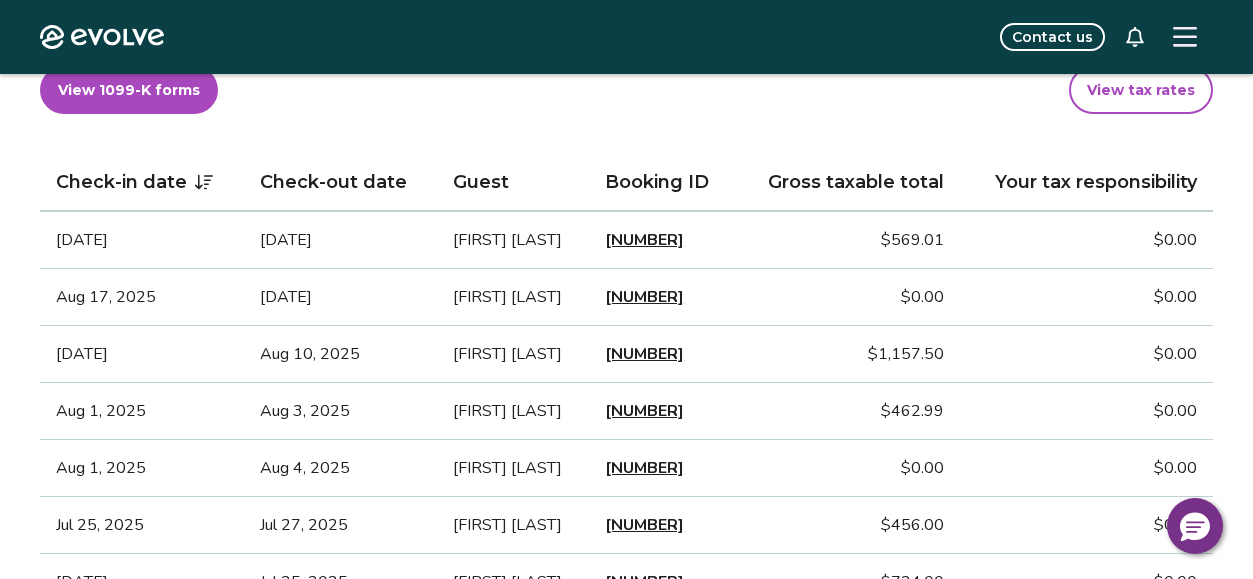 scroll, scrollTop: 422, scrollLeft: 0, axis: vertical 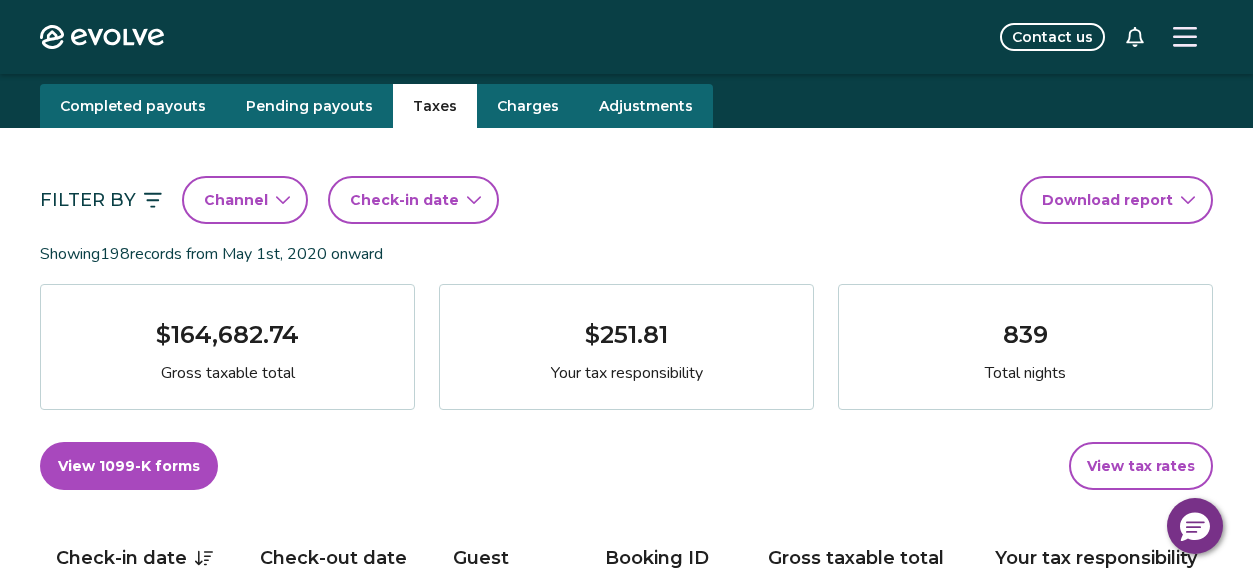 click 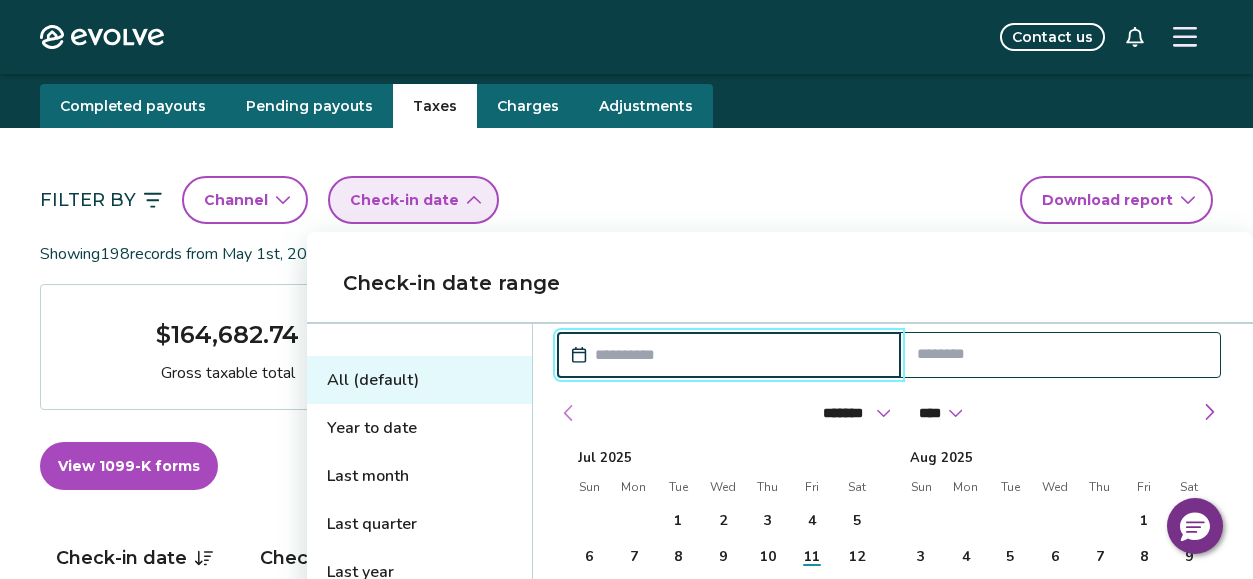 click at bounding box center (569, 413) 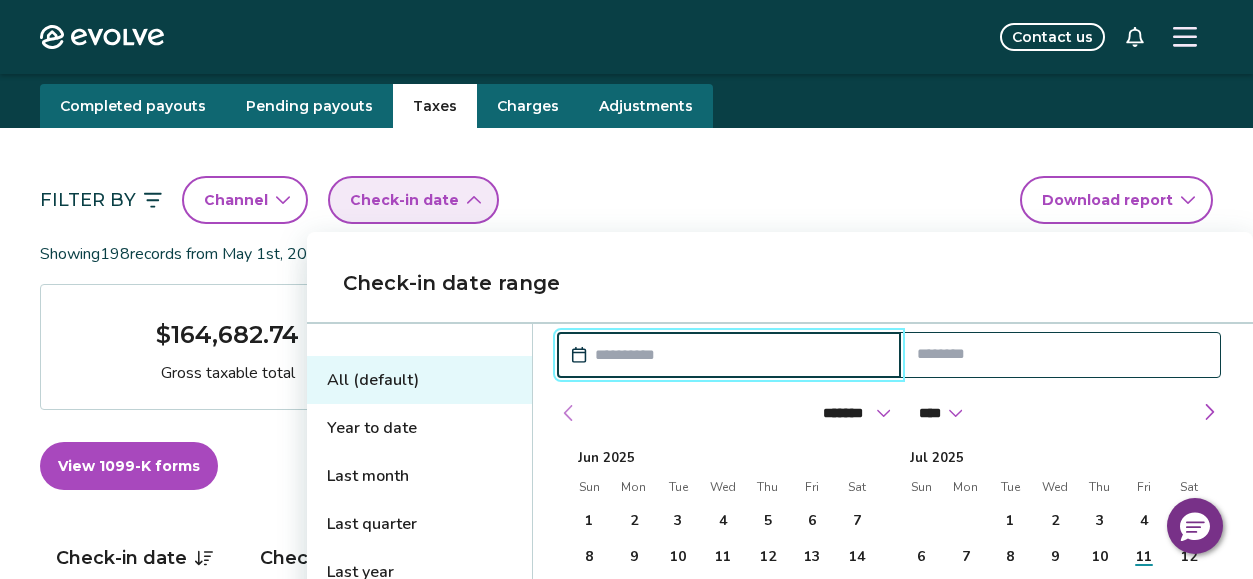 click at bounding box center [569, 413] 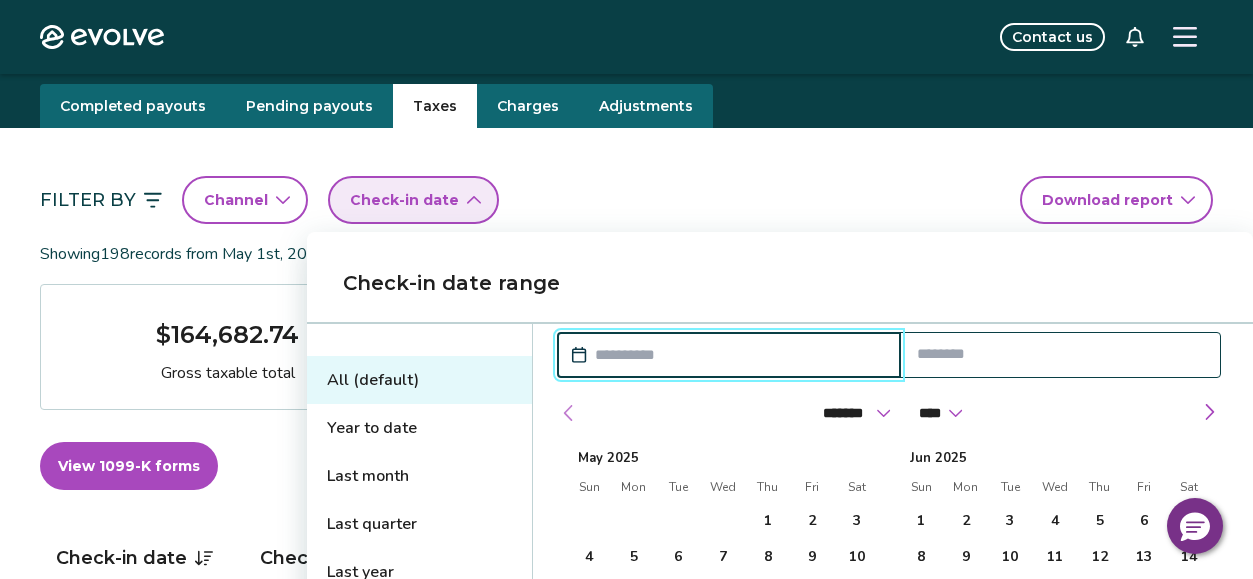 click at bounding box center (569, 413) 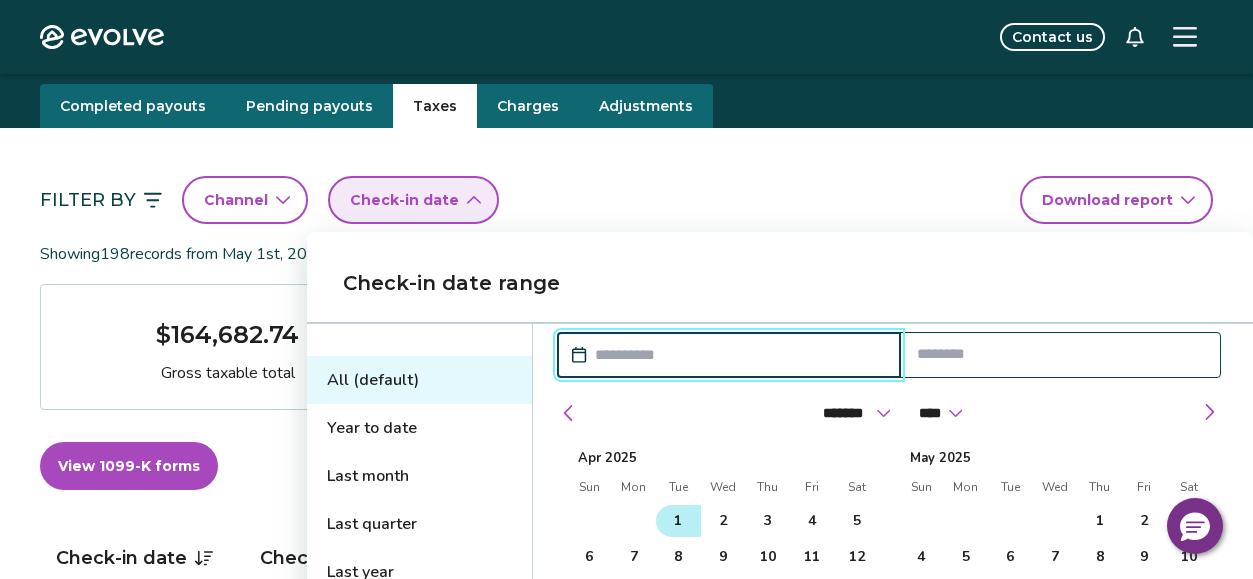 click on "1" at bounding box center (678, 521) 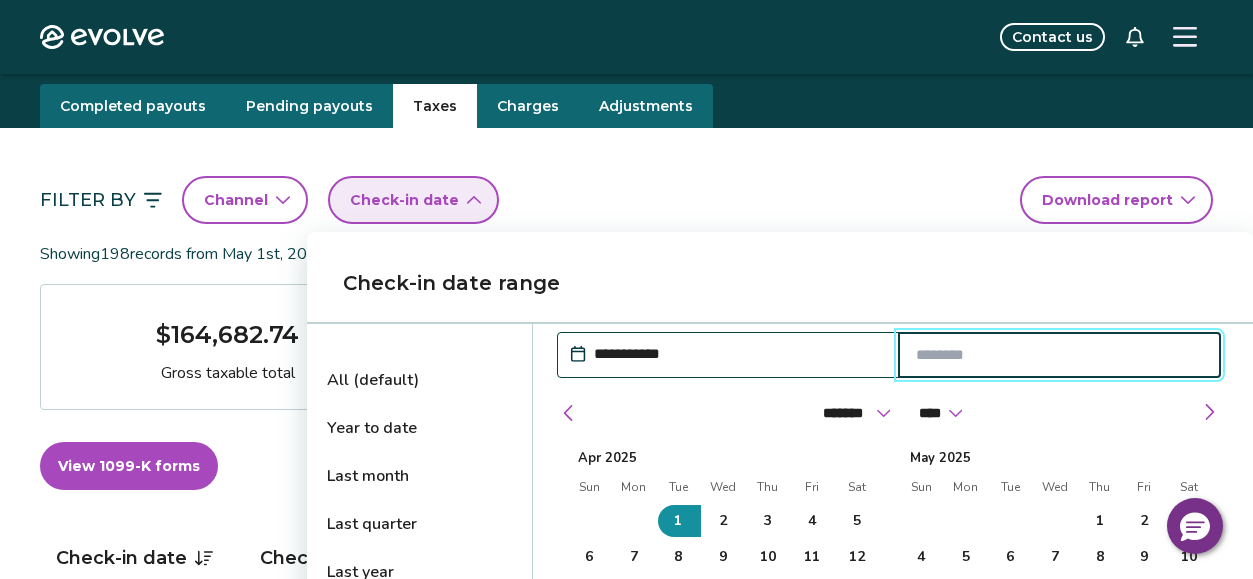 click at bounding box center [1060, 355] 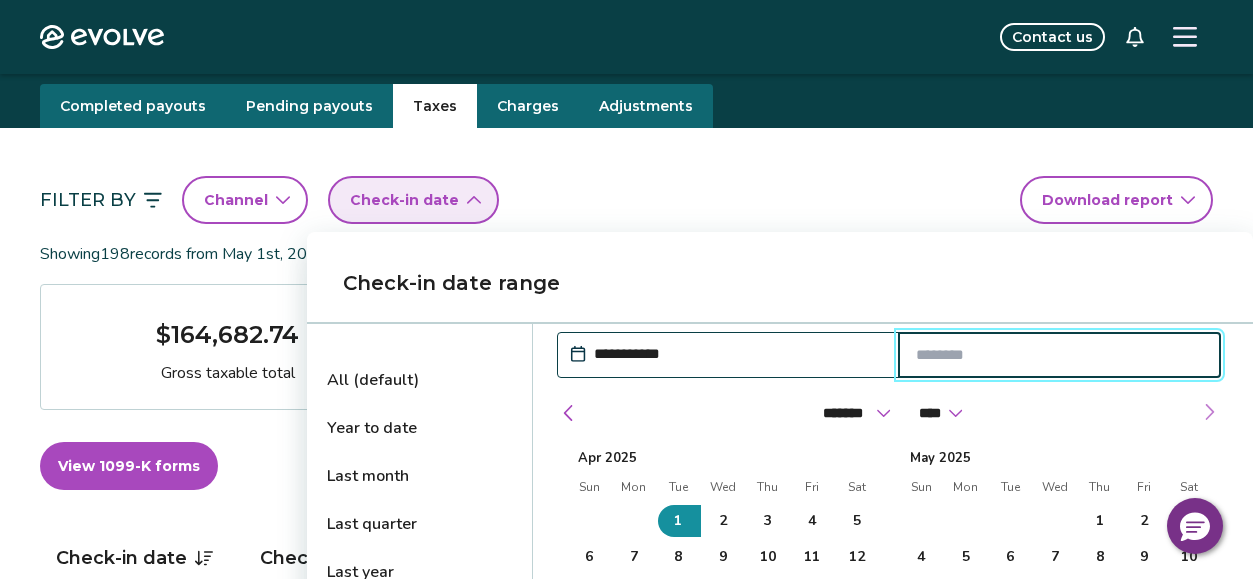 click at bounding box center [1209, 412] 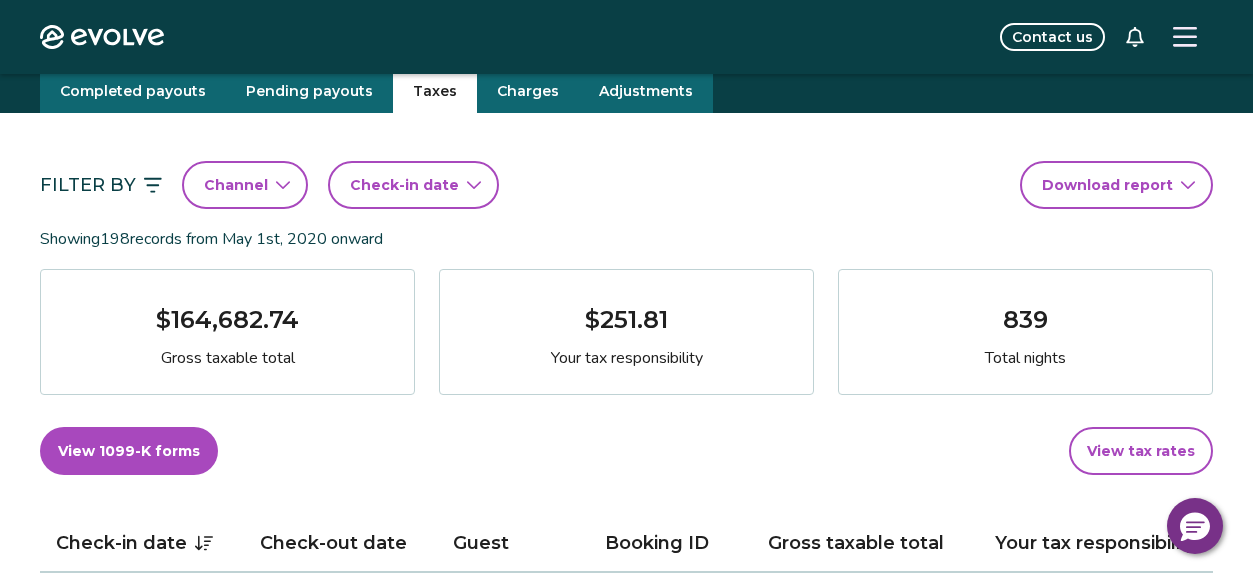 scroll, scrollTop: 59, scrollLeft: 0, axis: vertical 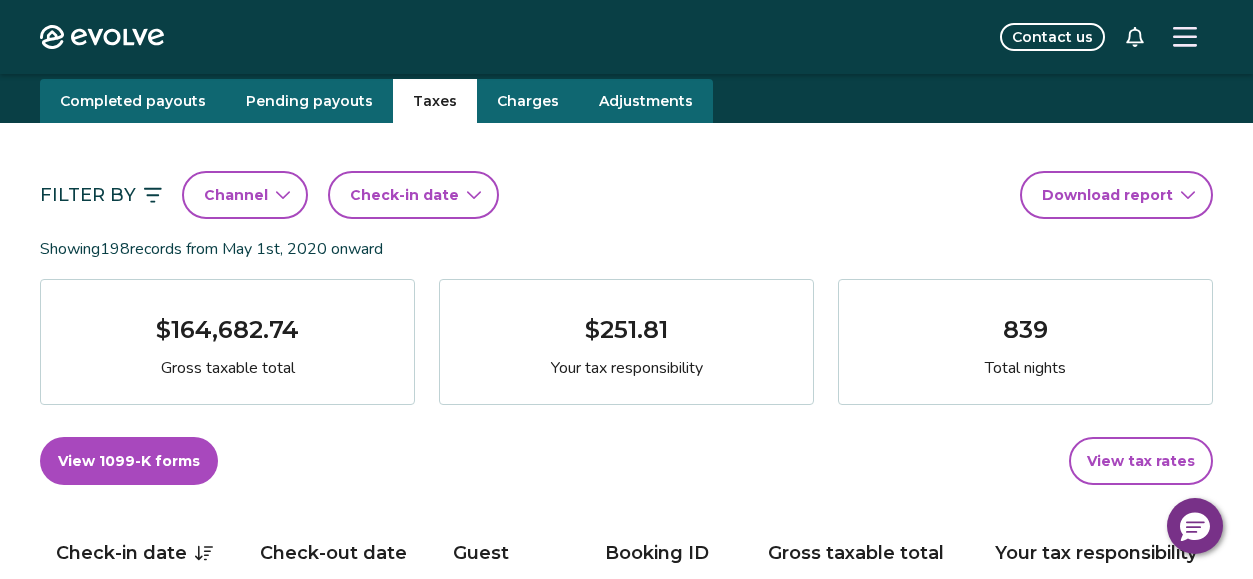 click on "Check-in date" at bounding box center [413, 195] 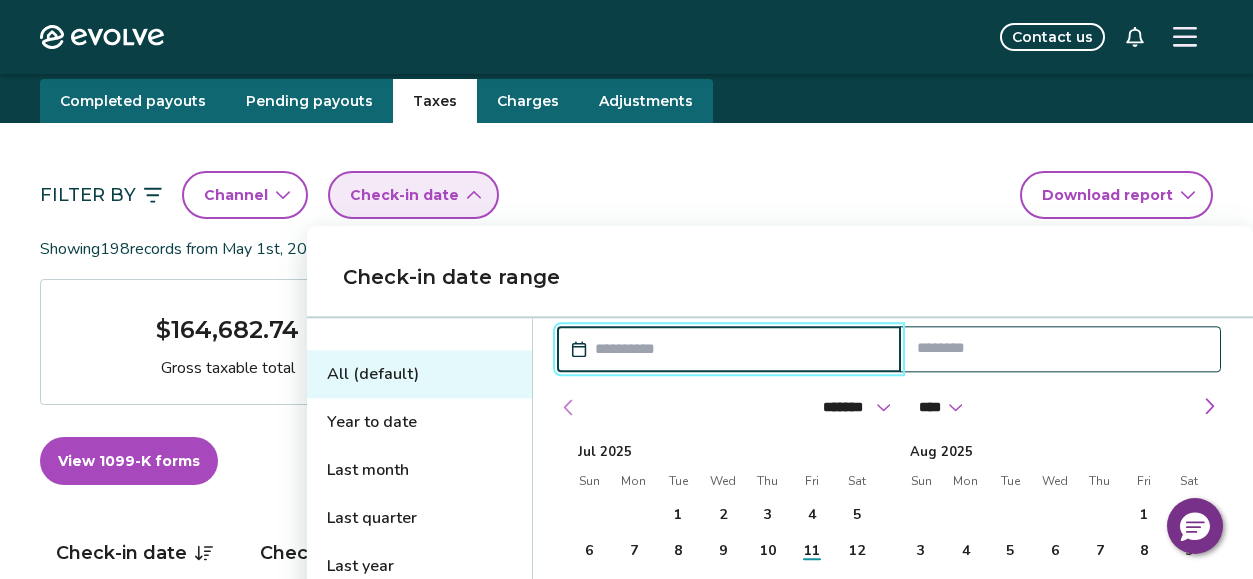 click at bounding box center [569, 407] 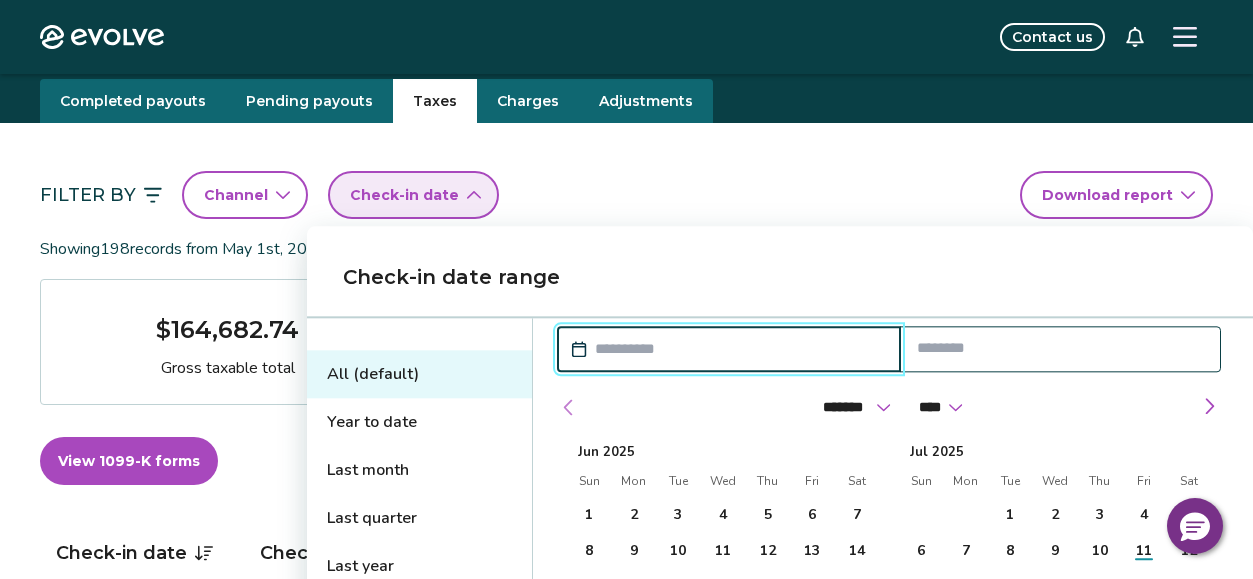 click at bounding box center [569, 407] 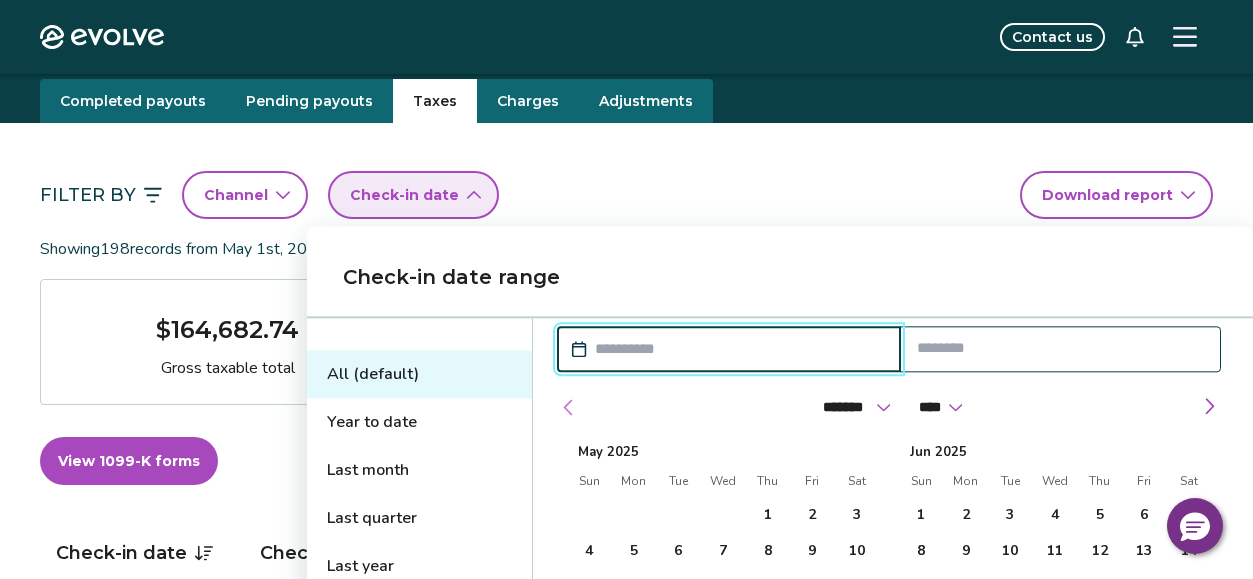 click at bounding box center [569, 407] 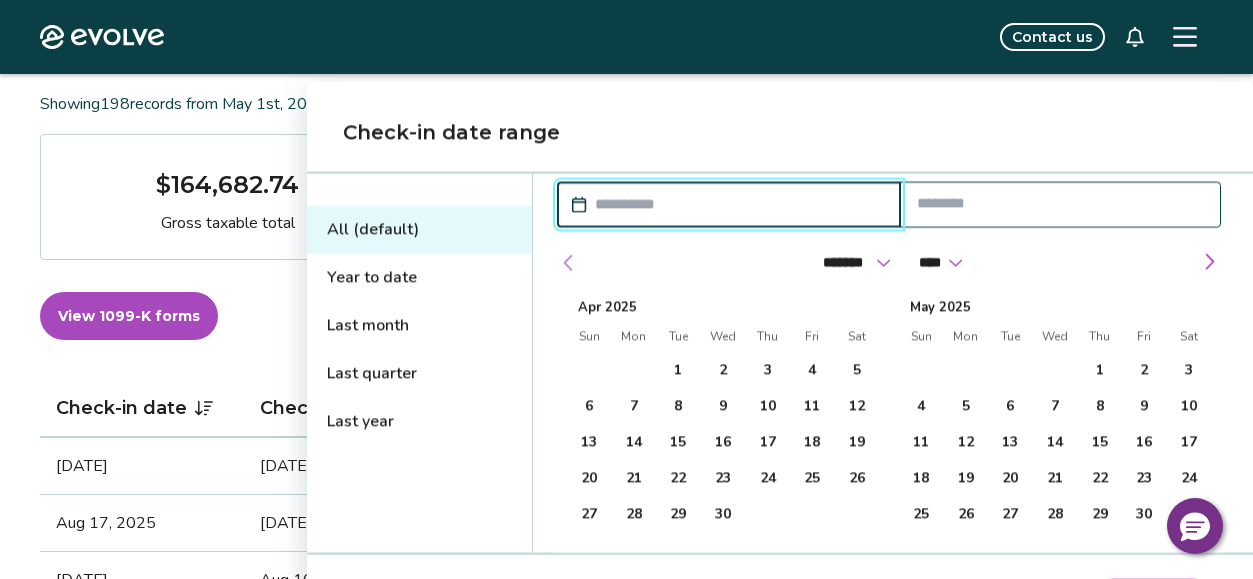 scroll, scrollTop: 204, scrollLeft: 0, axis: vertical 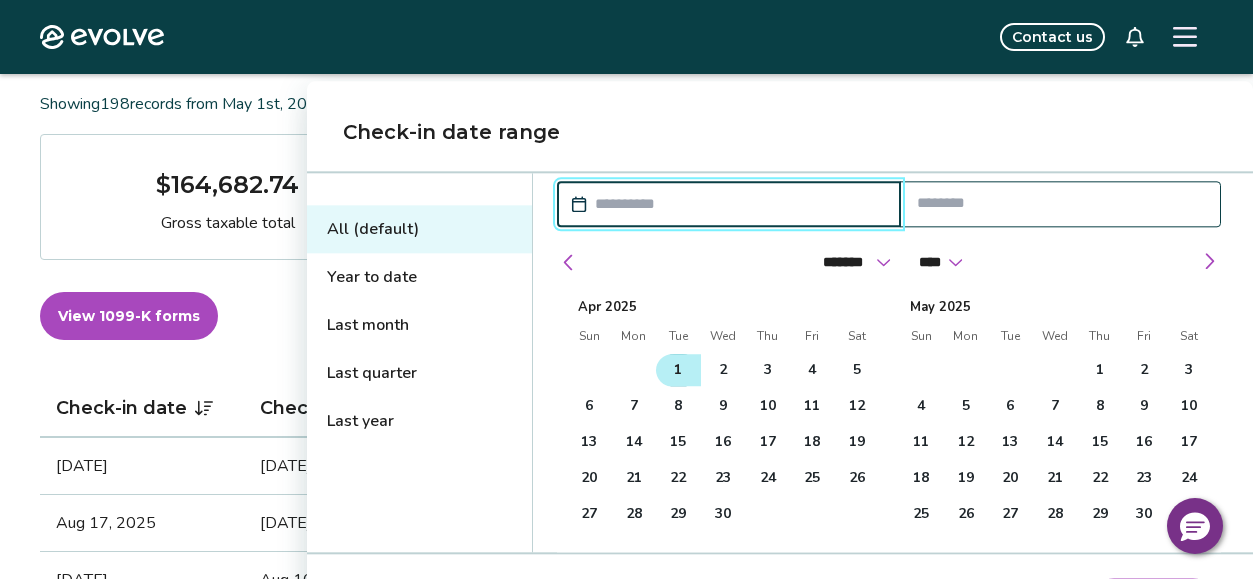 click on "1" at bounding box center [678, 370] 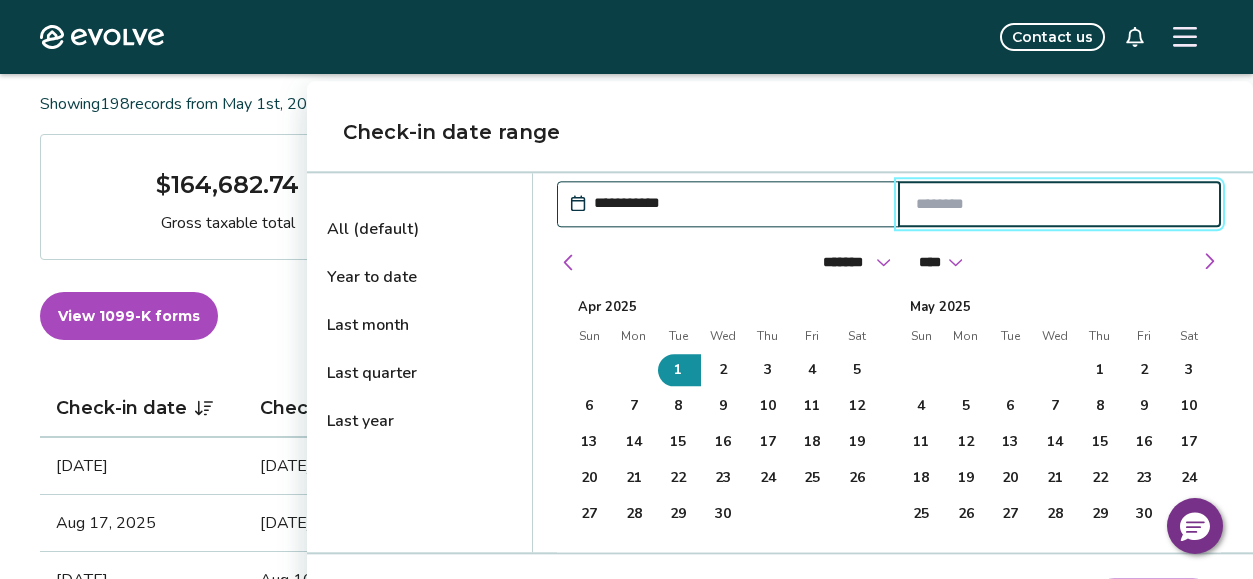 click at bounding box center [1060, 204] 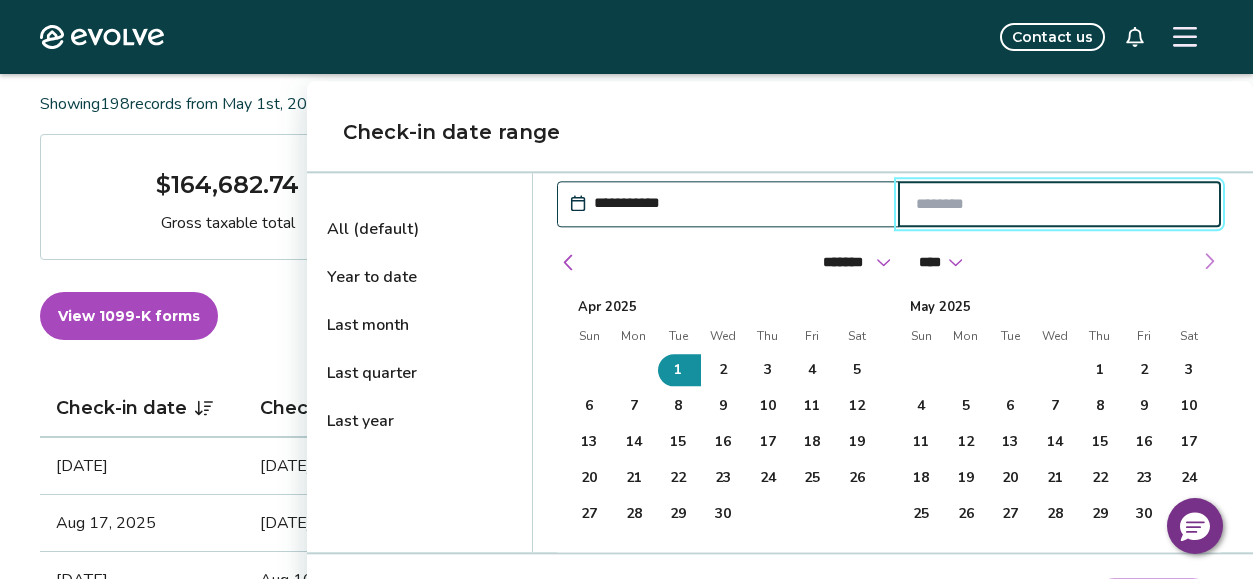 click at bounding box center (1209, 261) 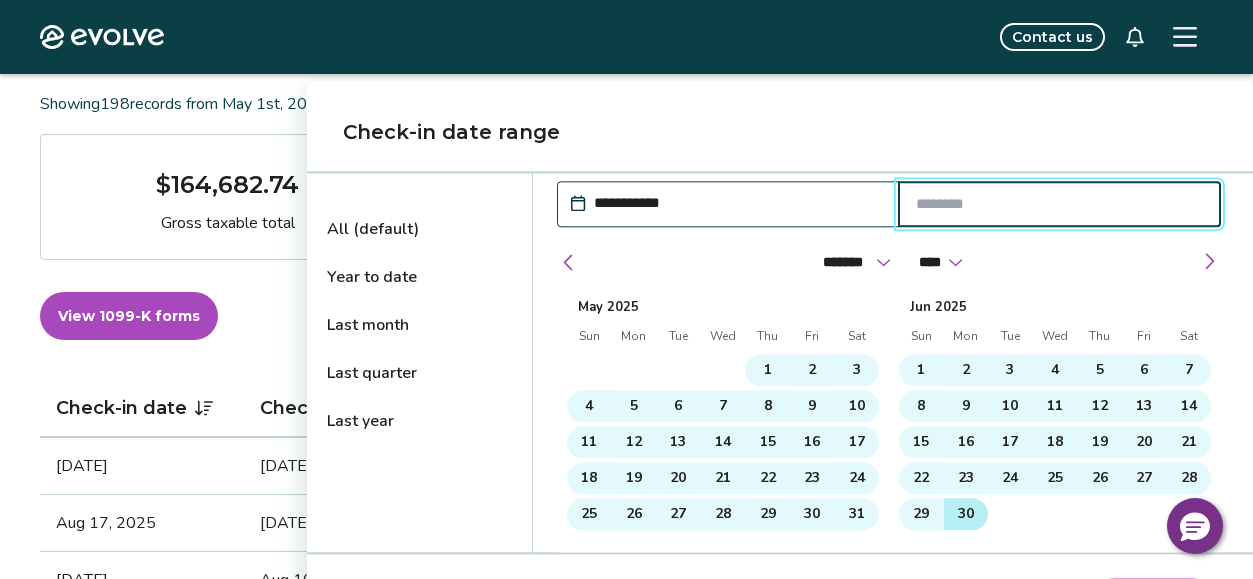 click on "30" at bounding box center (966, 514) 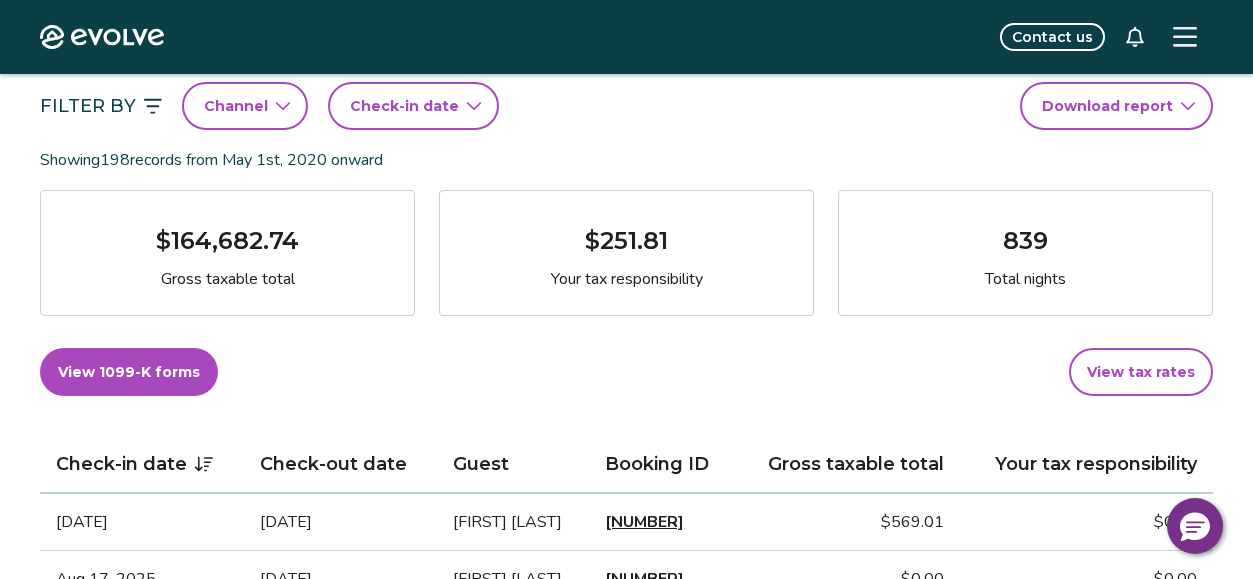scroll, scrollTop: 127, scrollLeft: 0, axis: vertical 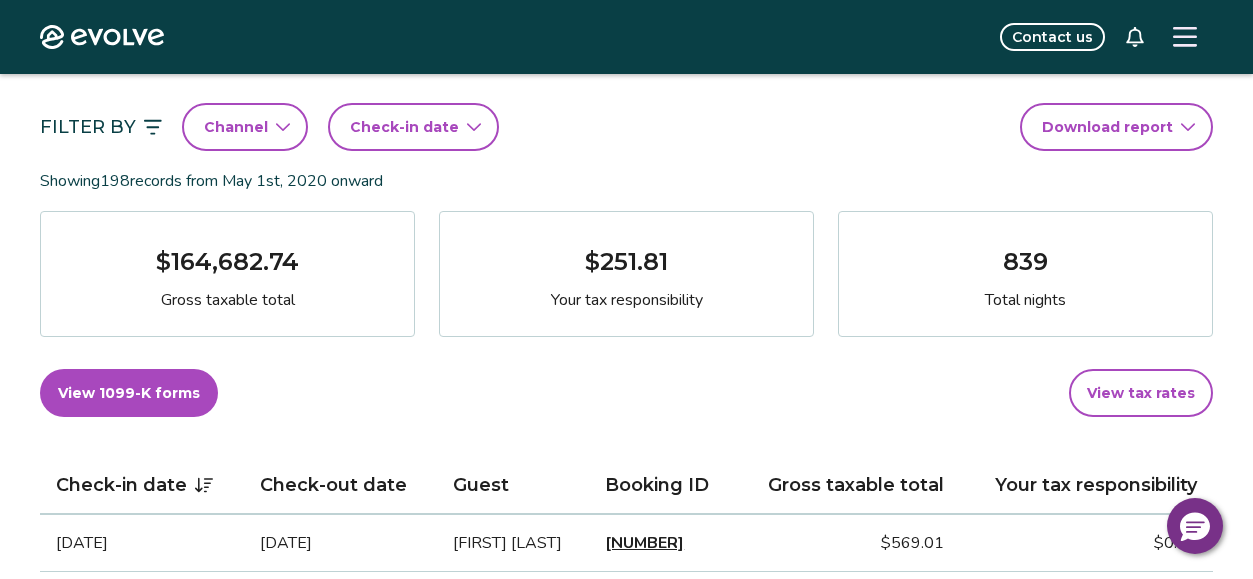 click on "Check-in date" at bounding box center (413, 127) 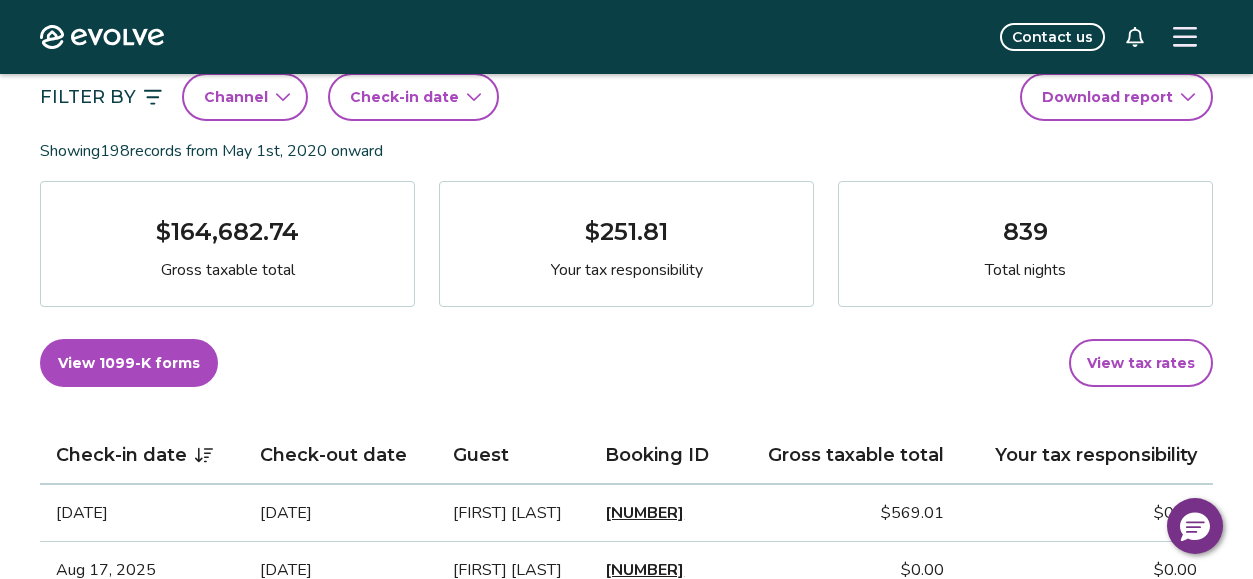 scroll, scrollTop: 154, scrollLeft: 0, axis: vertical 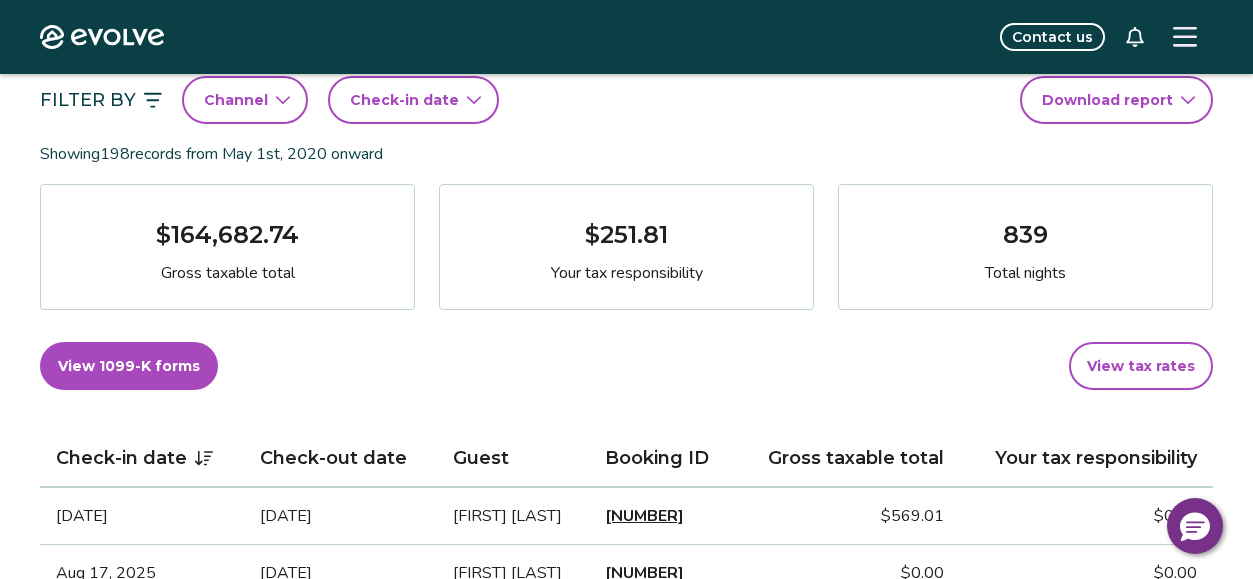 click 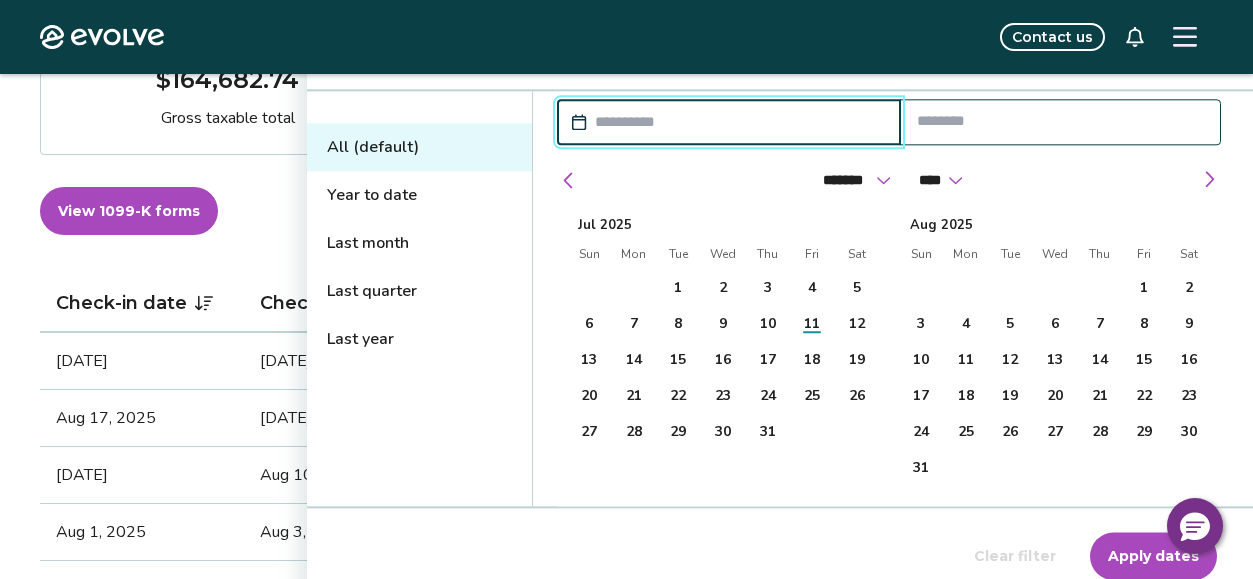 scroll, scrollTop: 275, scrollLeft: 0, axis: vertical 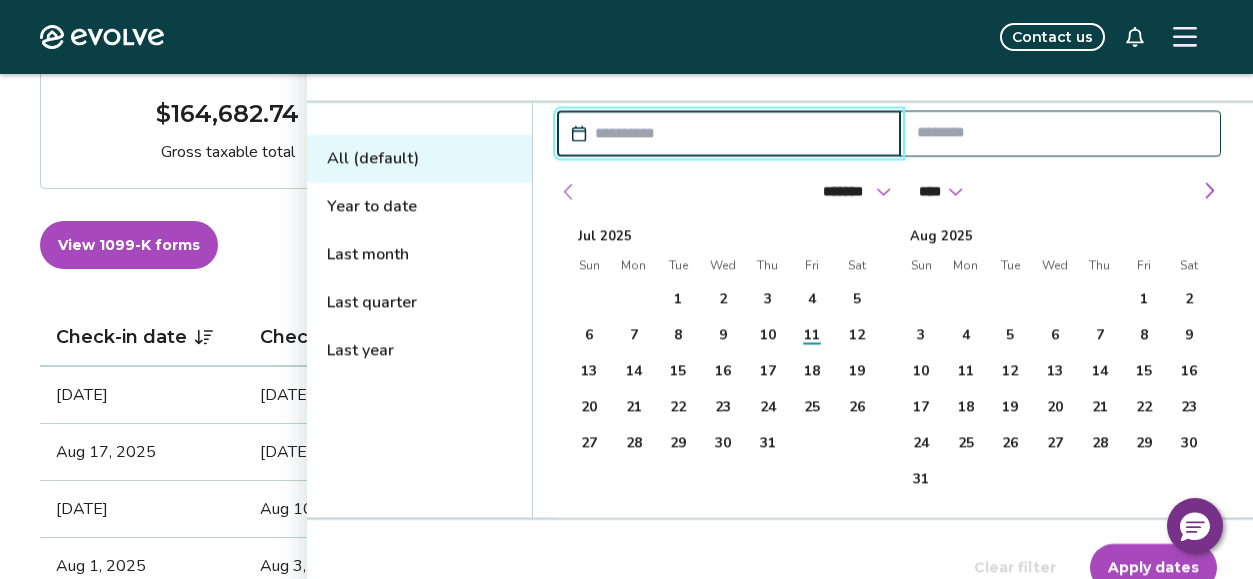 click at bounding box center [569, 192] 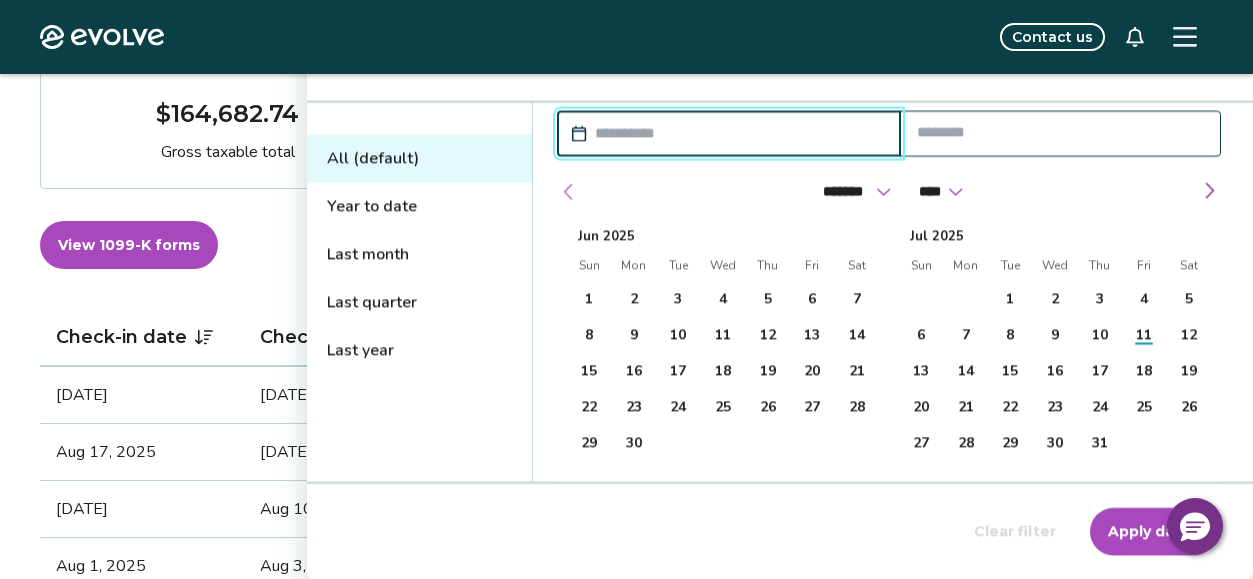 click at bounding box center [569, 192] 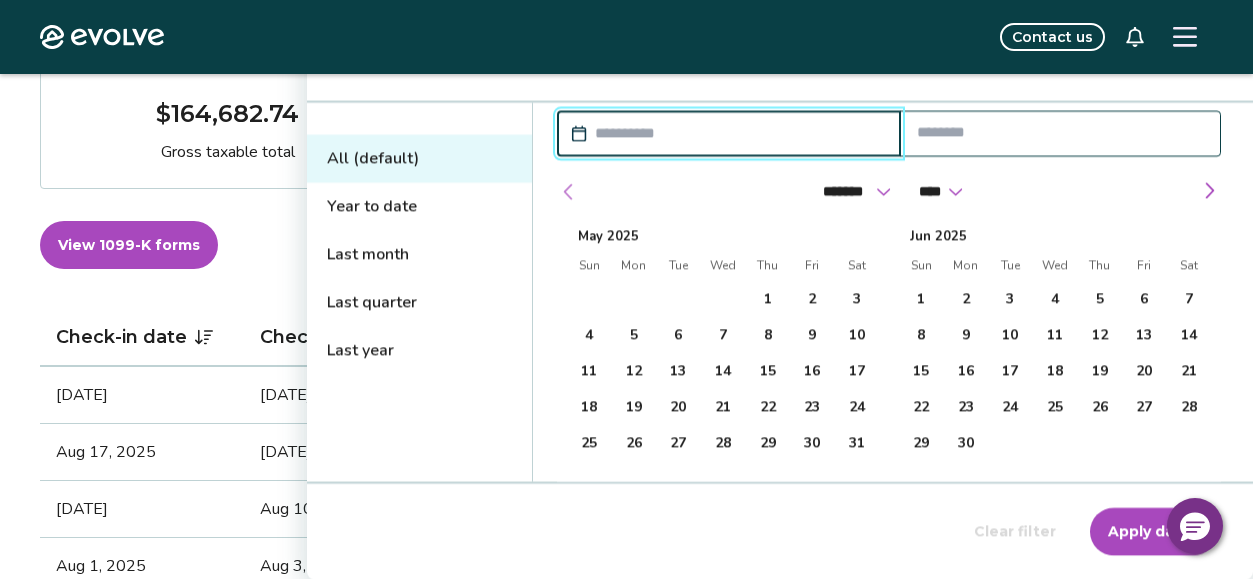 click at bounding box center [569, 192] 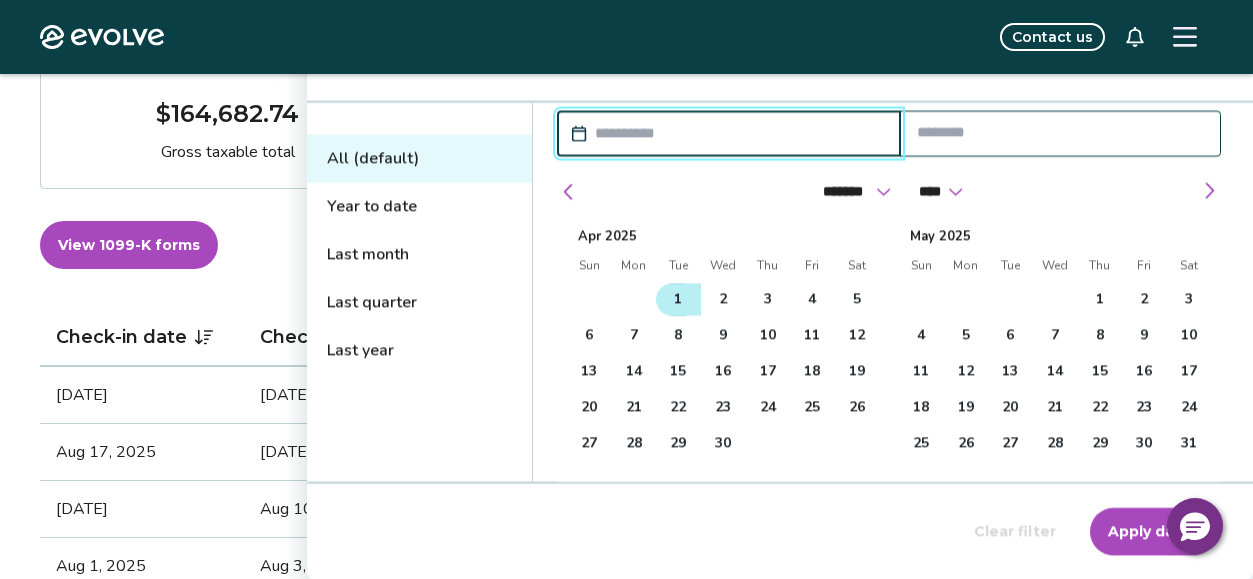 click on "1" at bounding box center [678, 300] 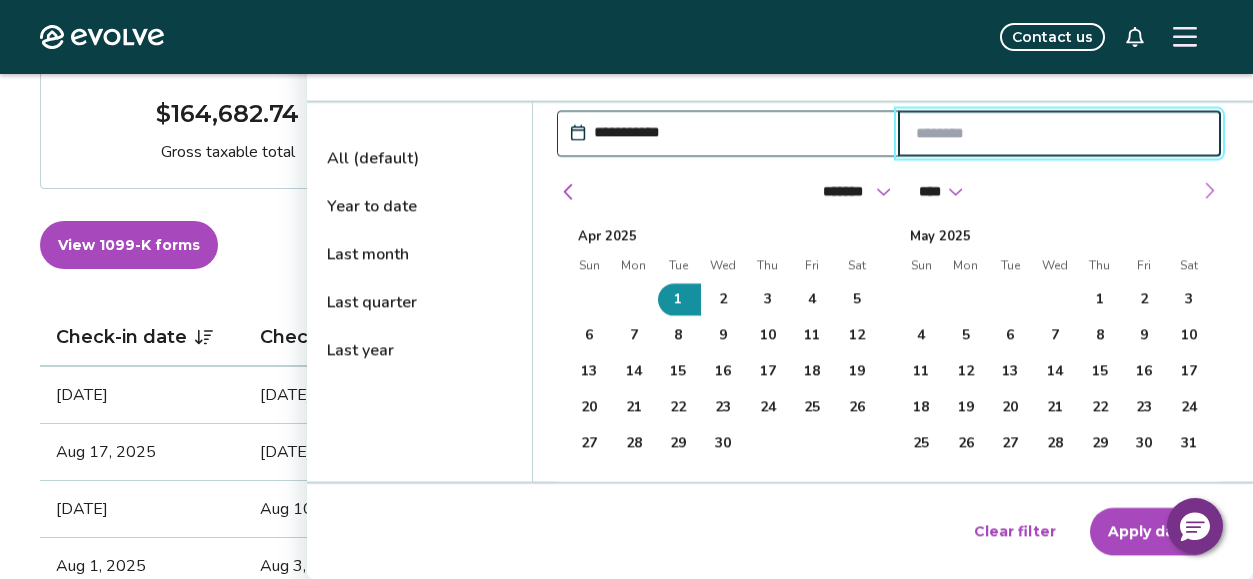 click at bounding box center (1209, 191) 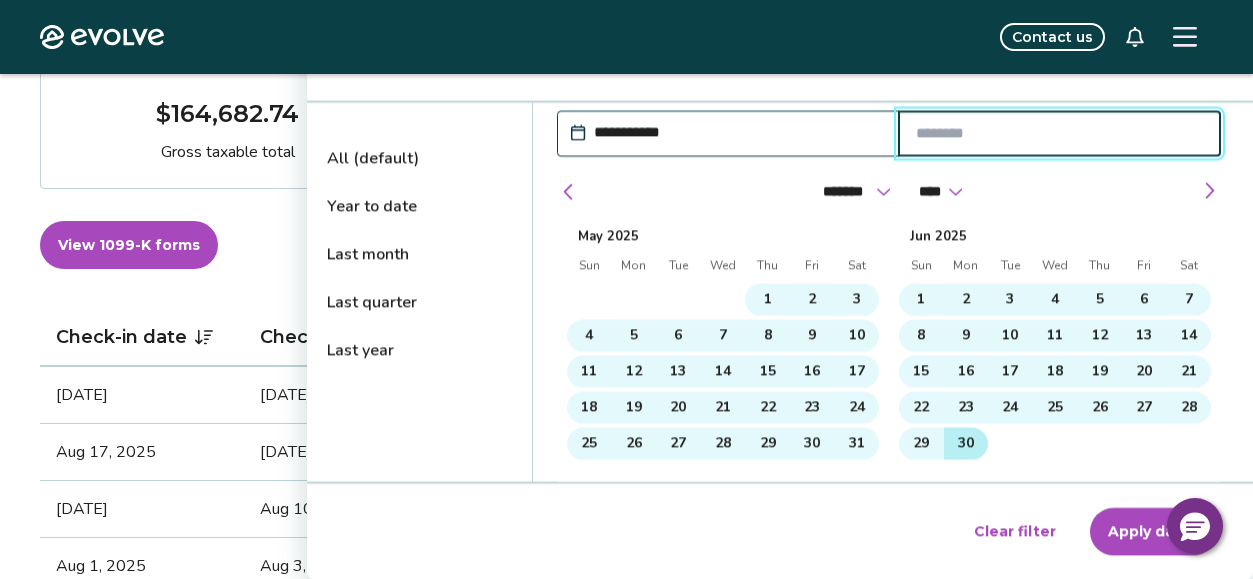 click on "30" at bounding box center (966, 444) 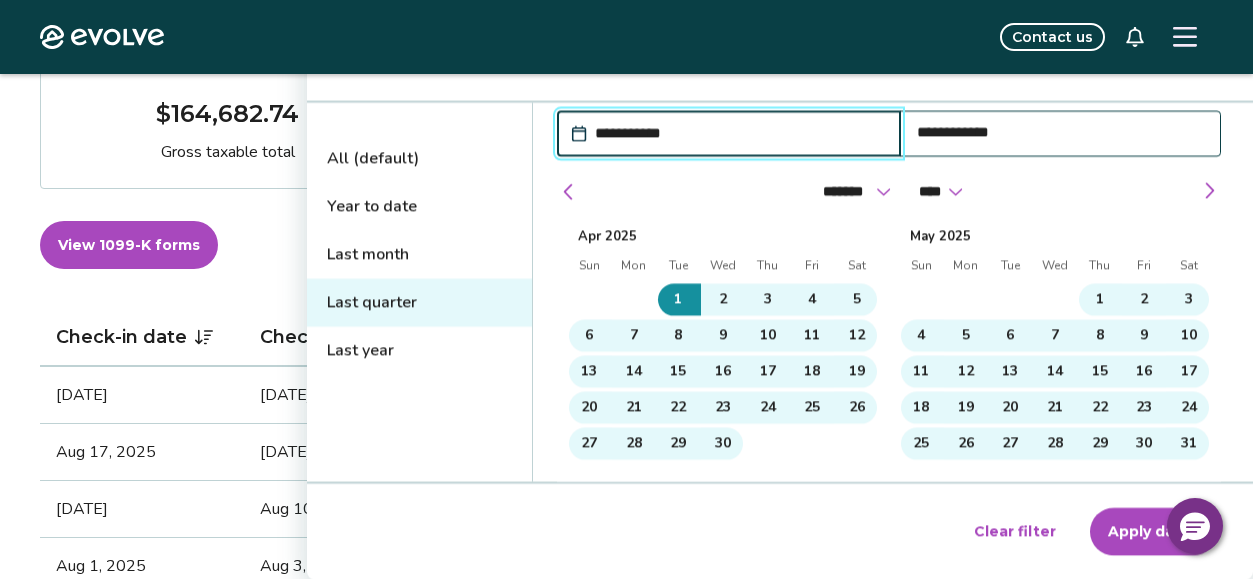 click on "Apply dates" at bounding box center (1153, 532) 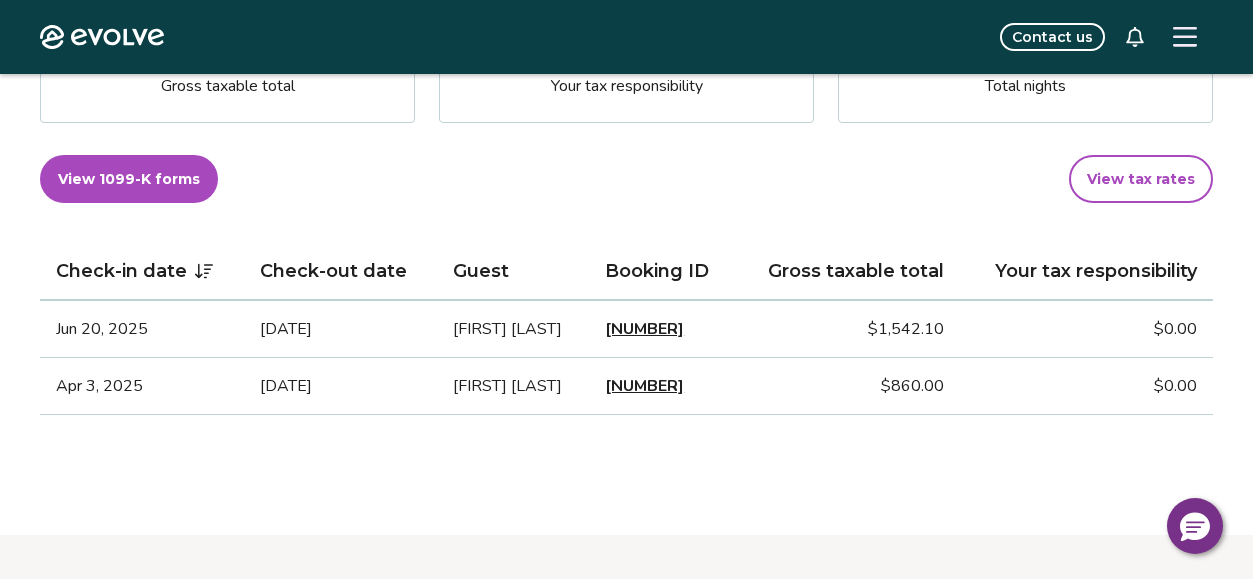 scroll, scrollTop: 358, scrollLeft: 0, axis: vertical 